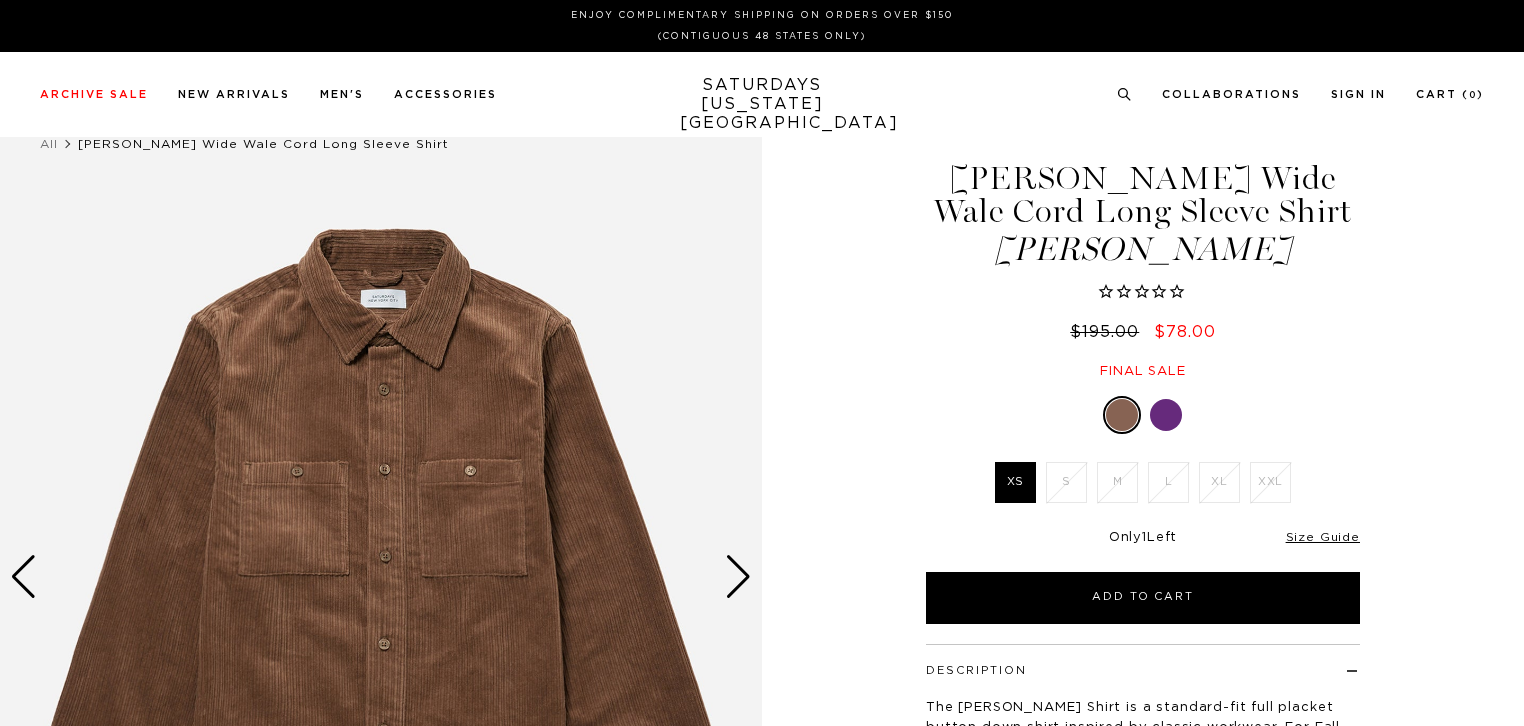 scroll, scrollTop: 0, scrollLeft: 0, axis: both 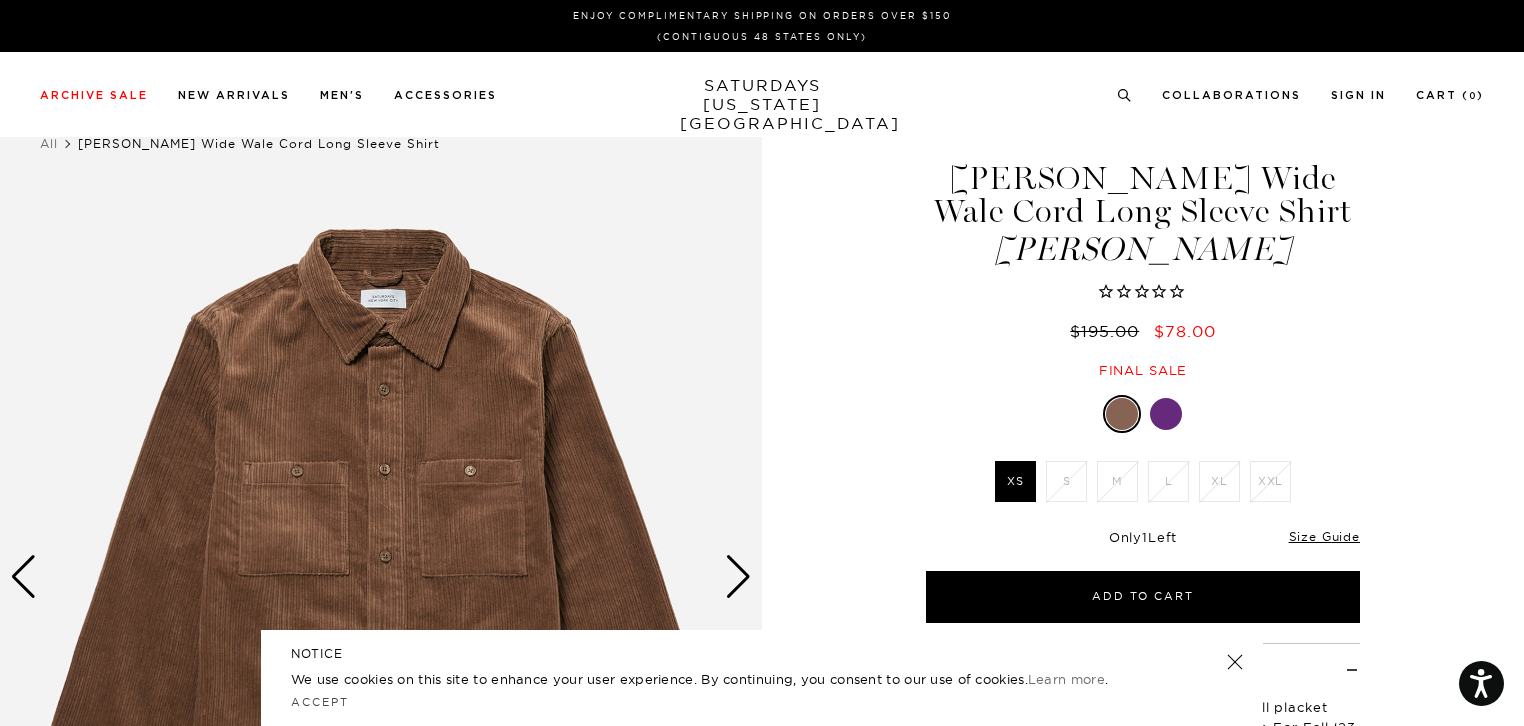 click at bounding box center (1166, 414) 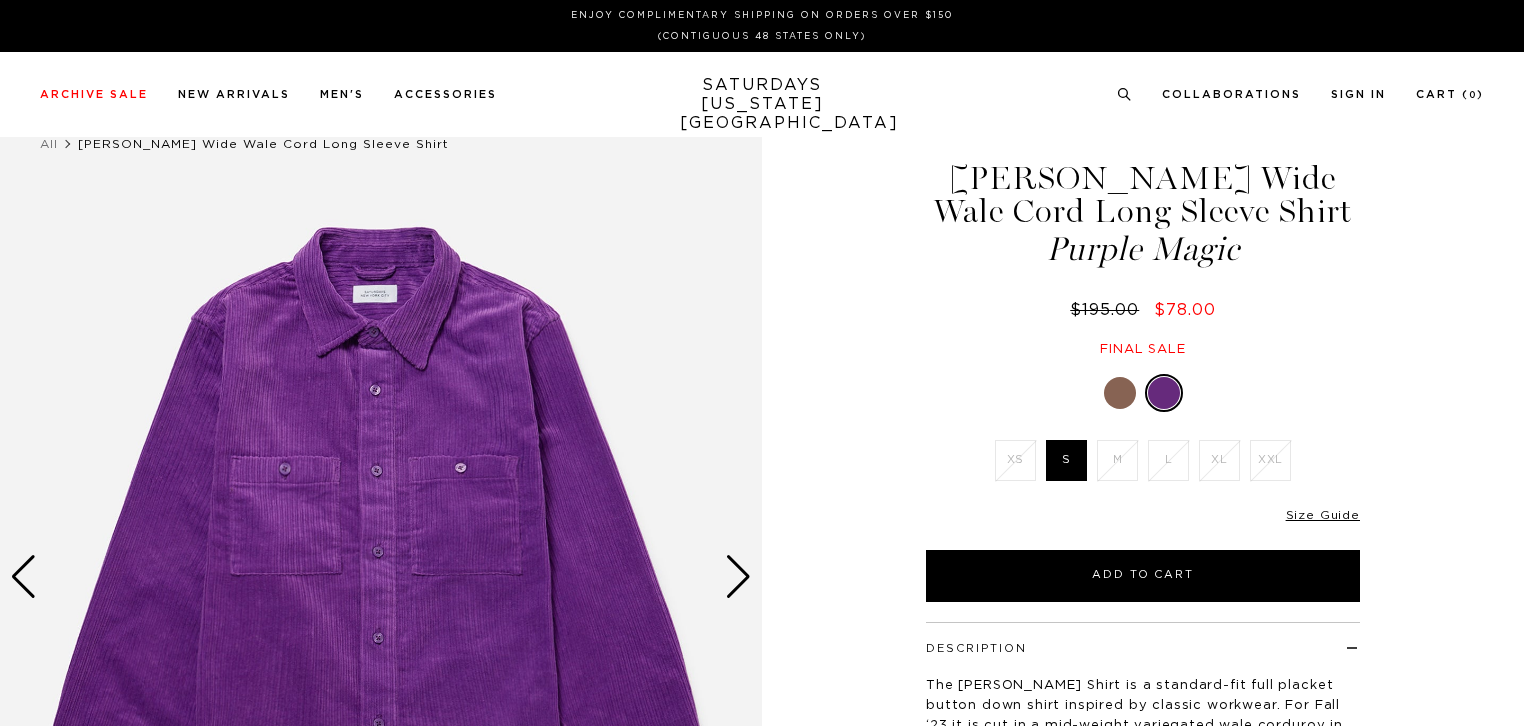 scroll, scrollTop: 0, scrollLeft: 0, axis: both 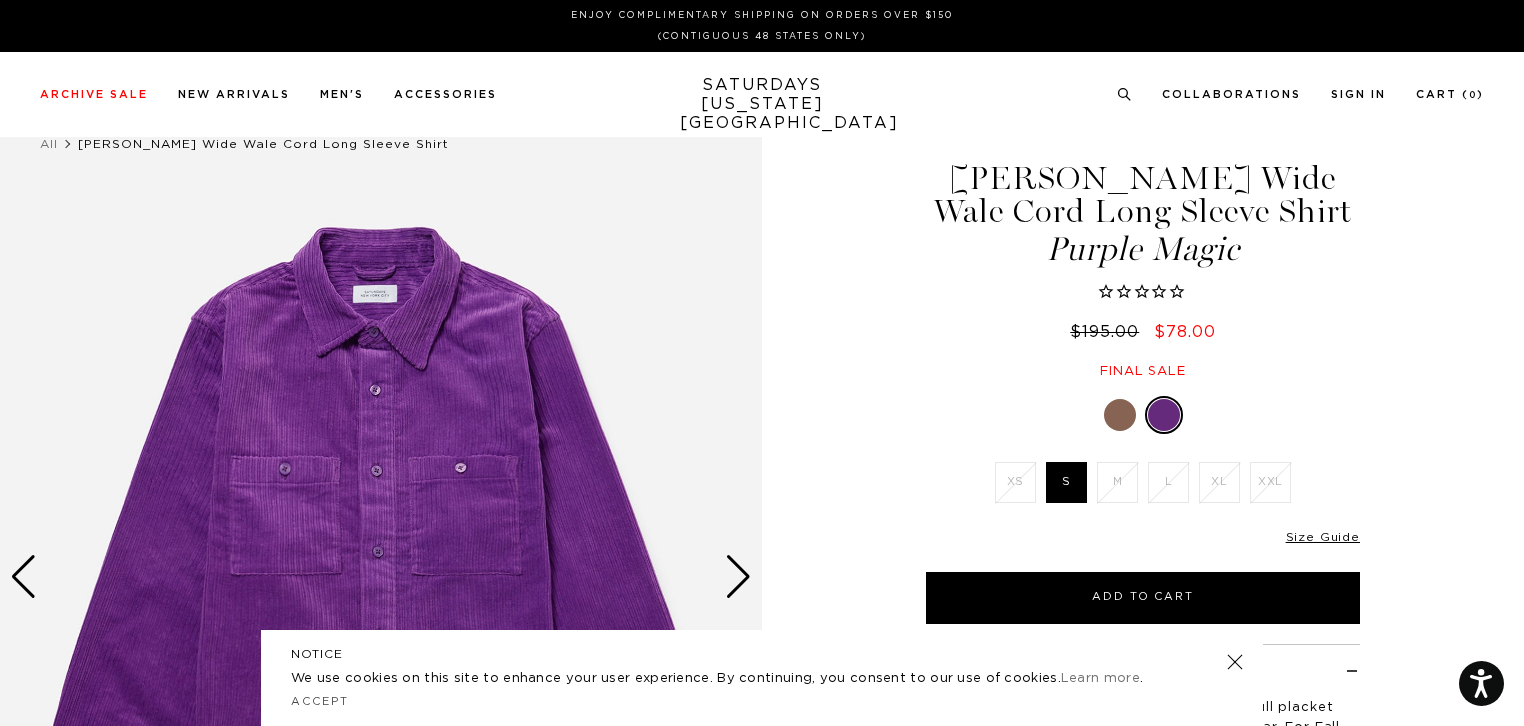 click at bounding box center (1120, 415) 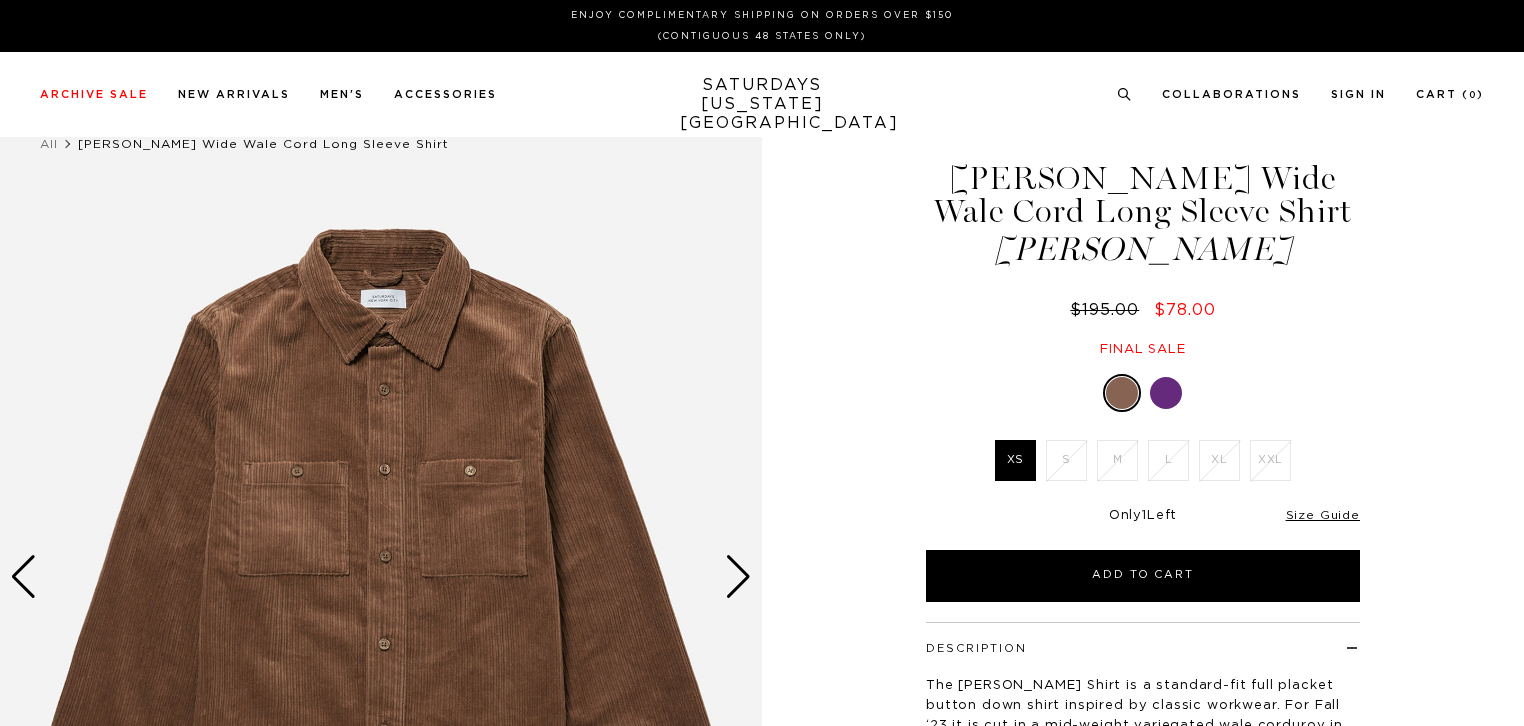 scroll, scrollTop: 0, scrollLeft: 0, axis: both 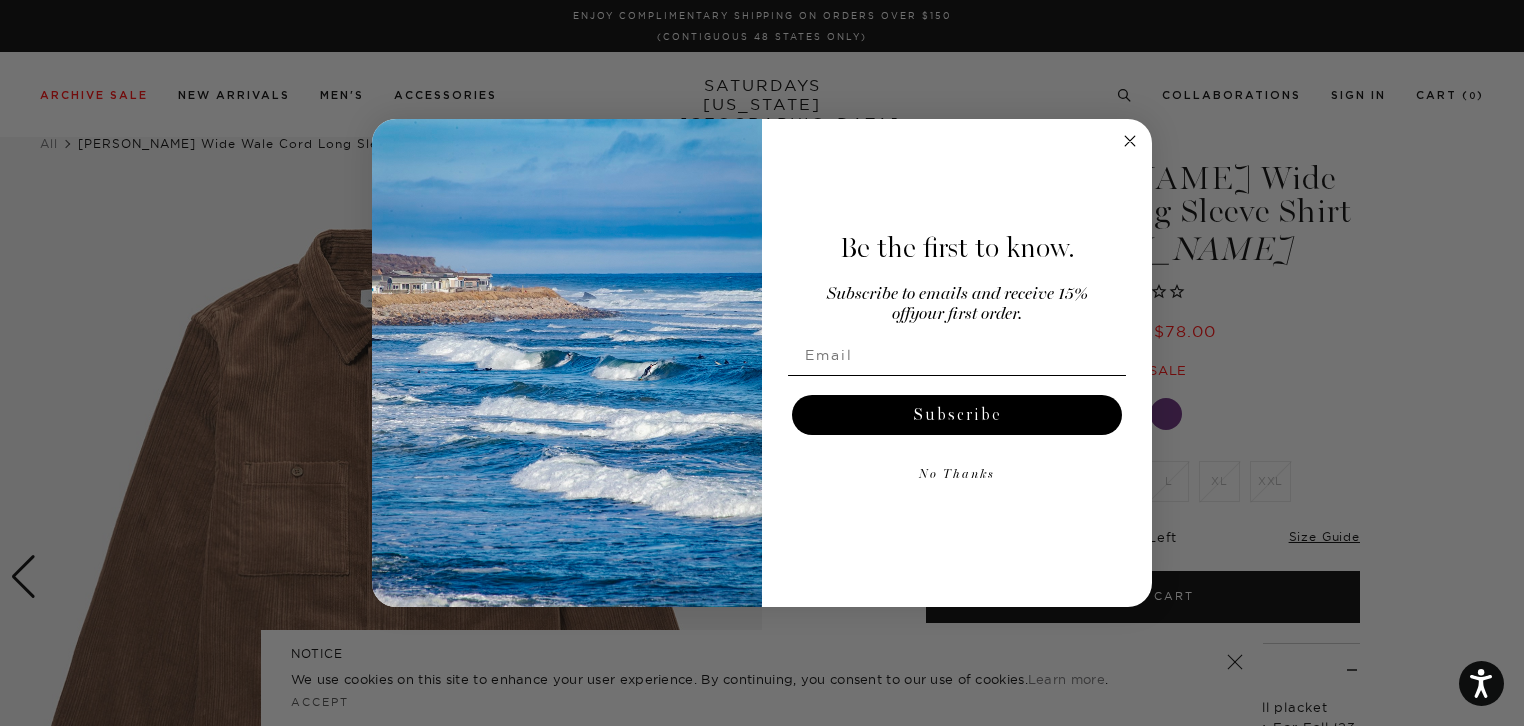 click 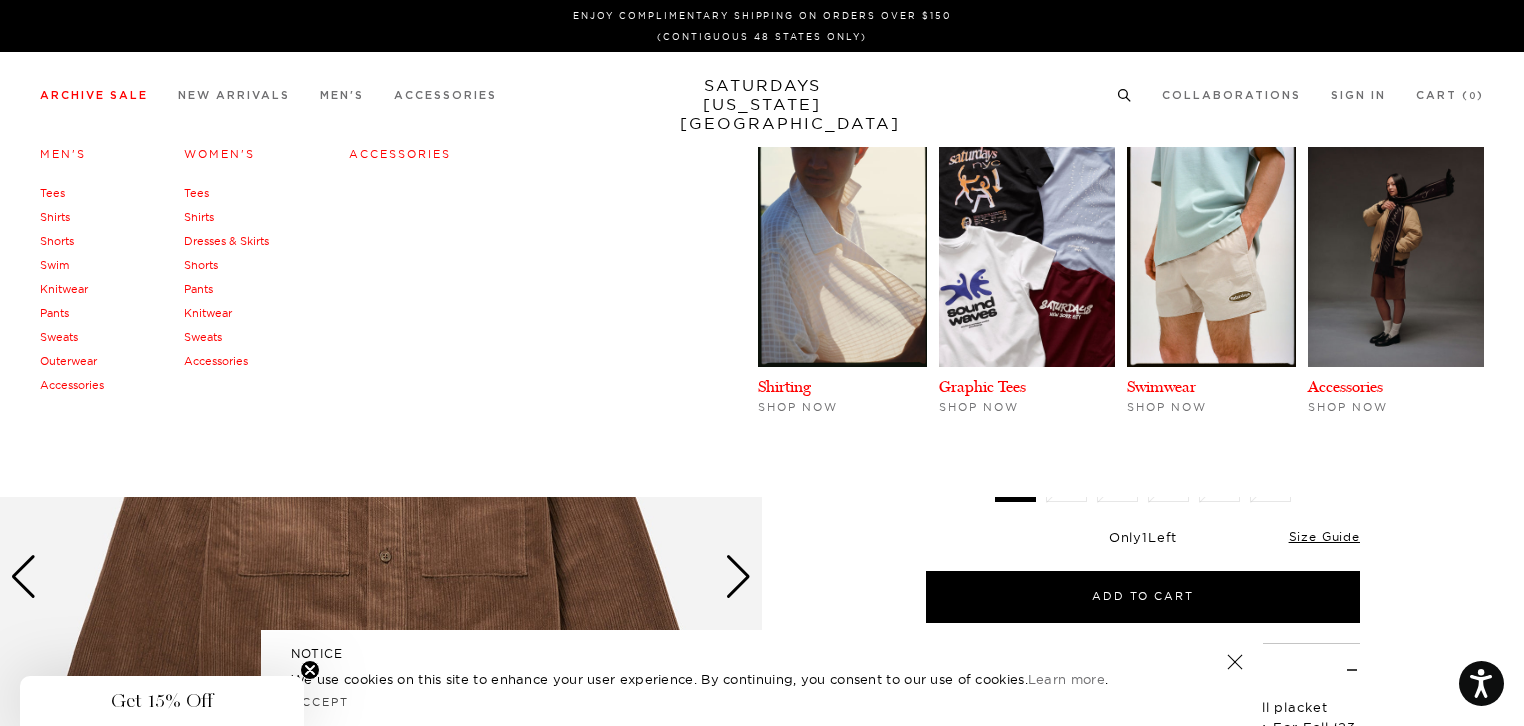 click on "Shirts" at bounding box center [55, 217] 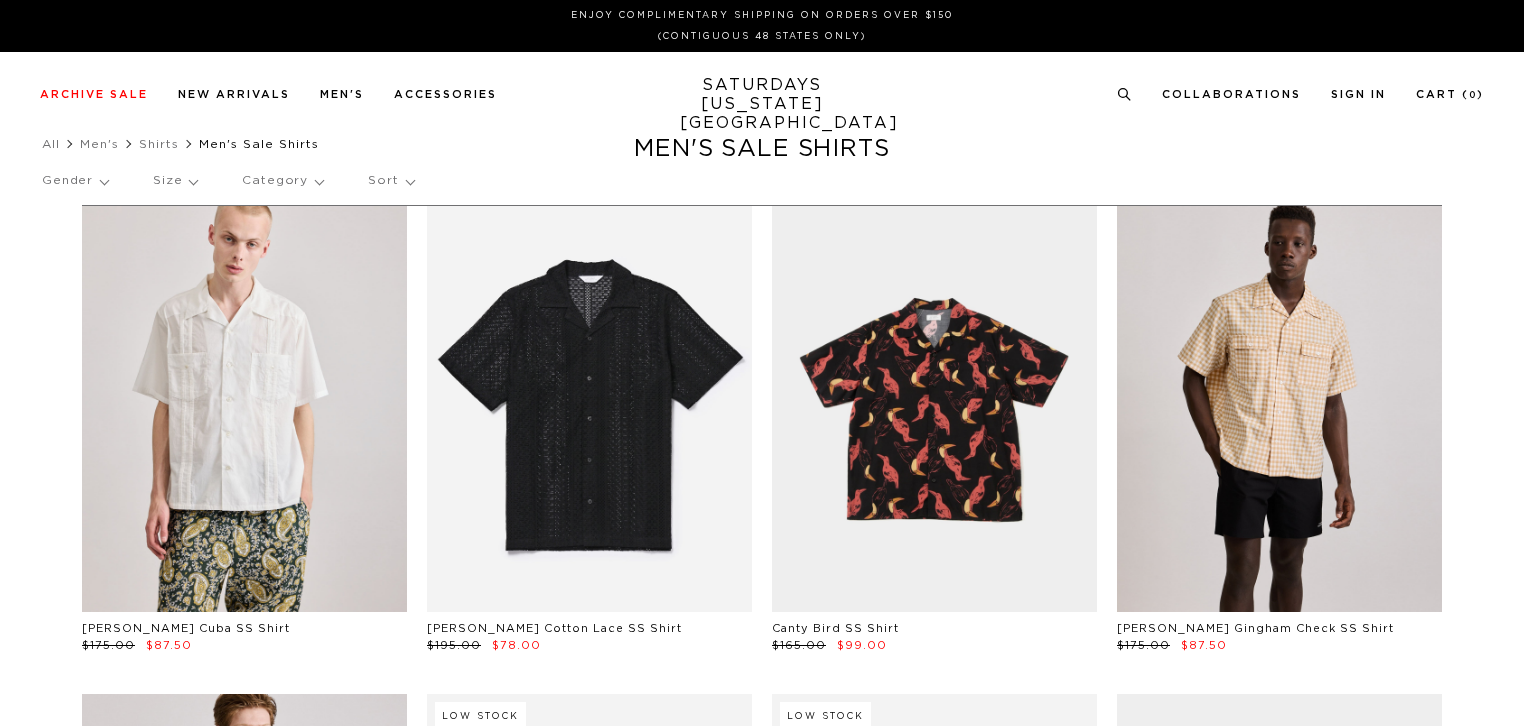 scroll, scrollTop: 0, scrollLeft: 0, axis: both 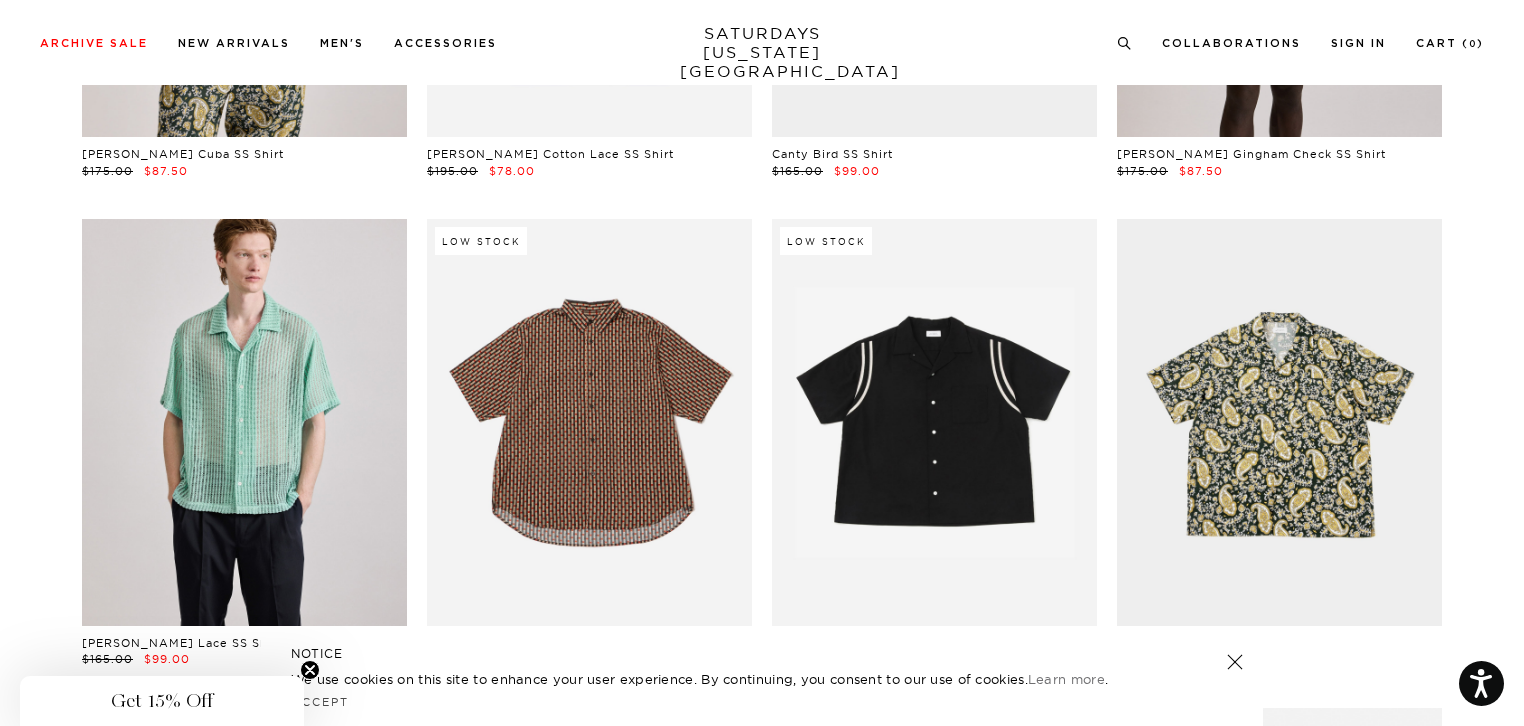 drag, startPoint x: 1531, startPoint y: 37, endPoint x: 1527, endPoint y: 77, distance: 40.1995 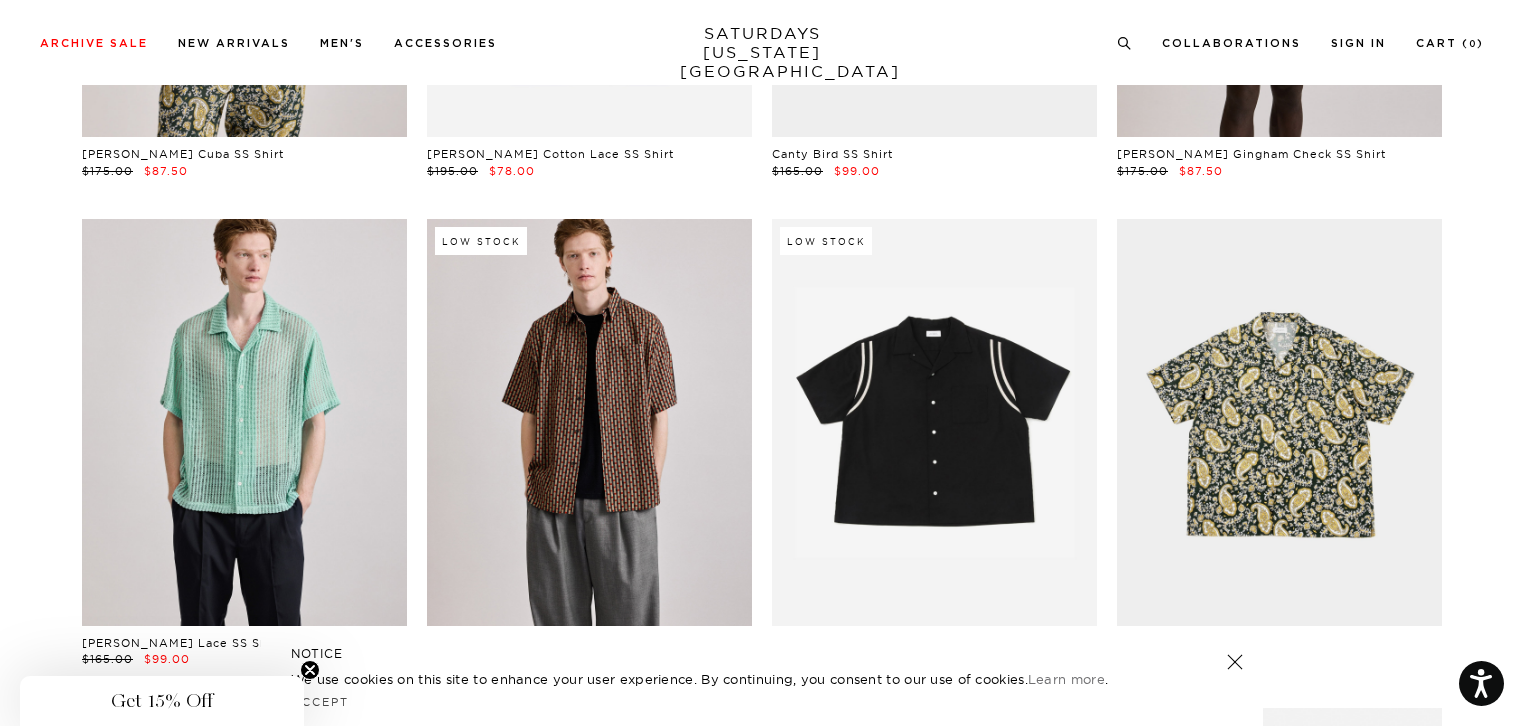 click at bounding box center [589, 422] 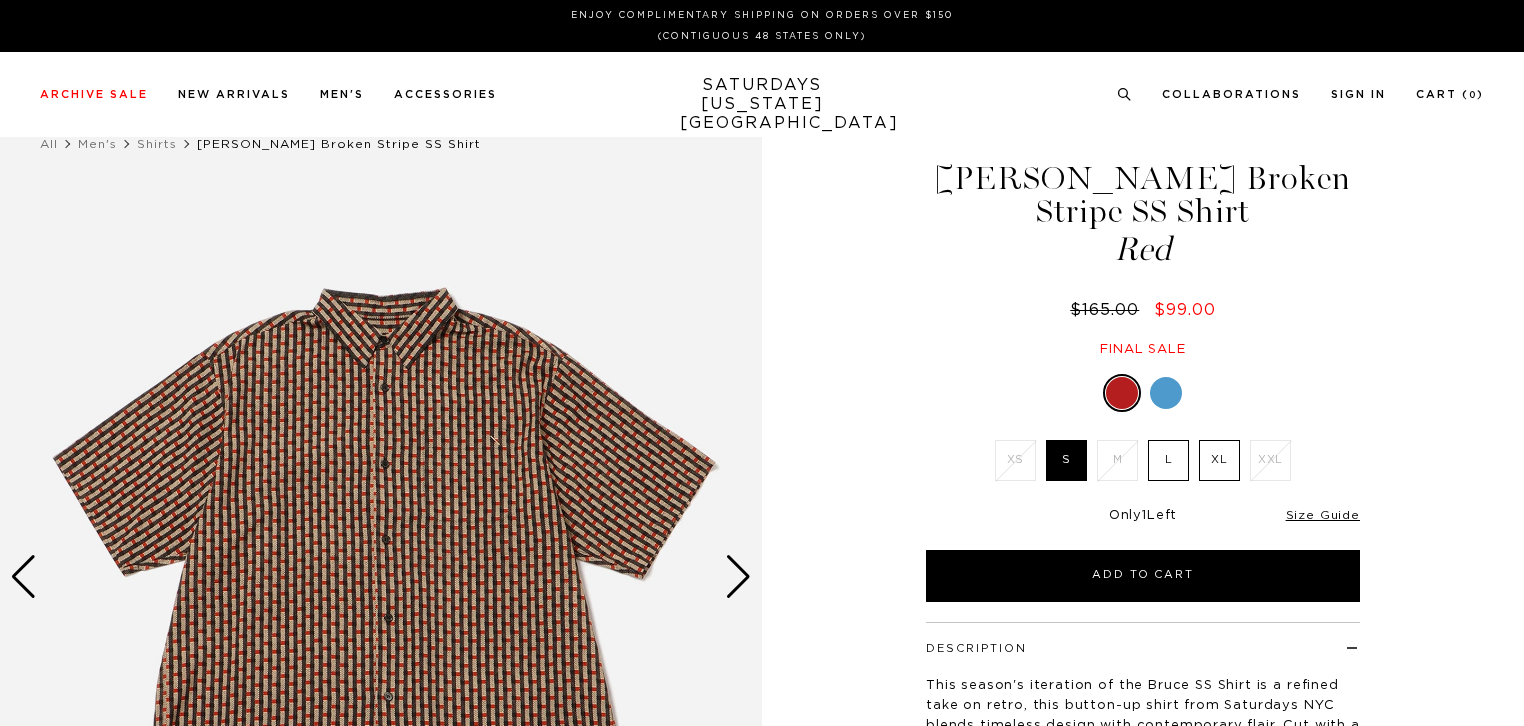 scroll, scrollTop: 0, scrollLeft: 0, axis: both 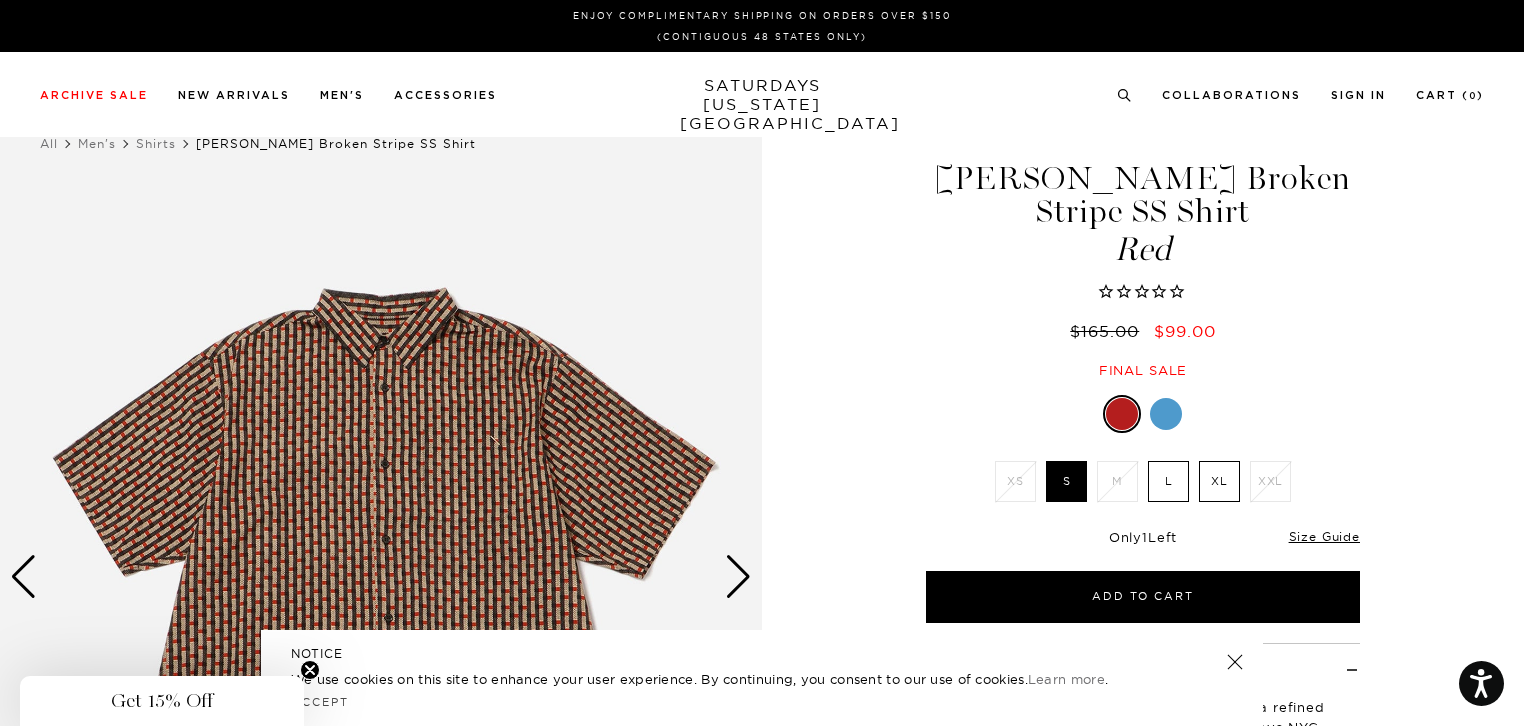 click at bounding box center [381, 577] 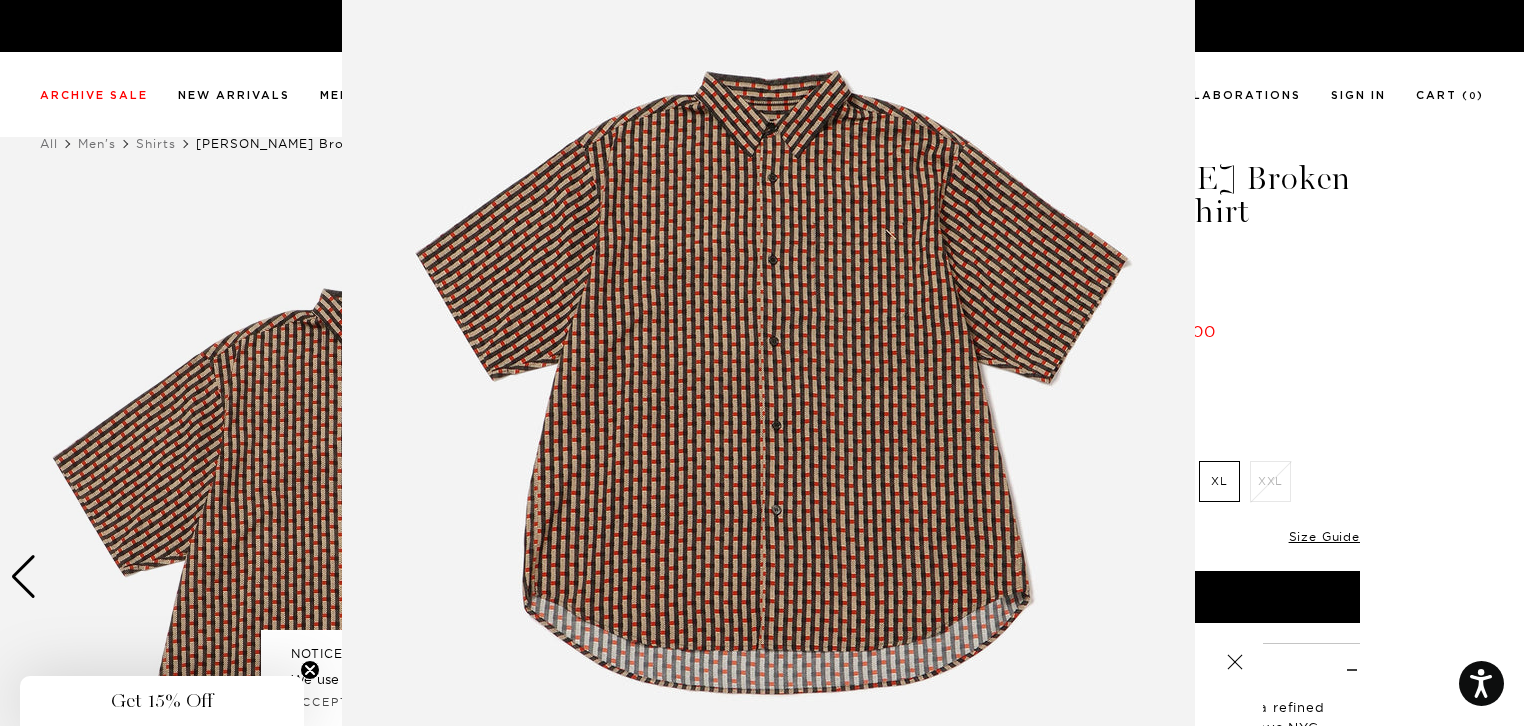 scroll, scrollTop: 131, scrollLeft: 0, axis: vertical 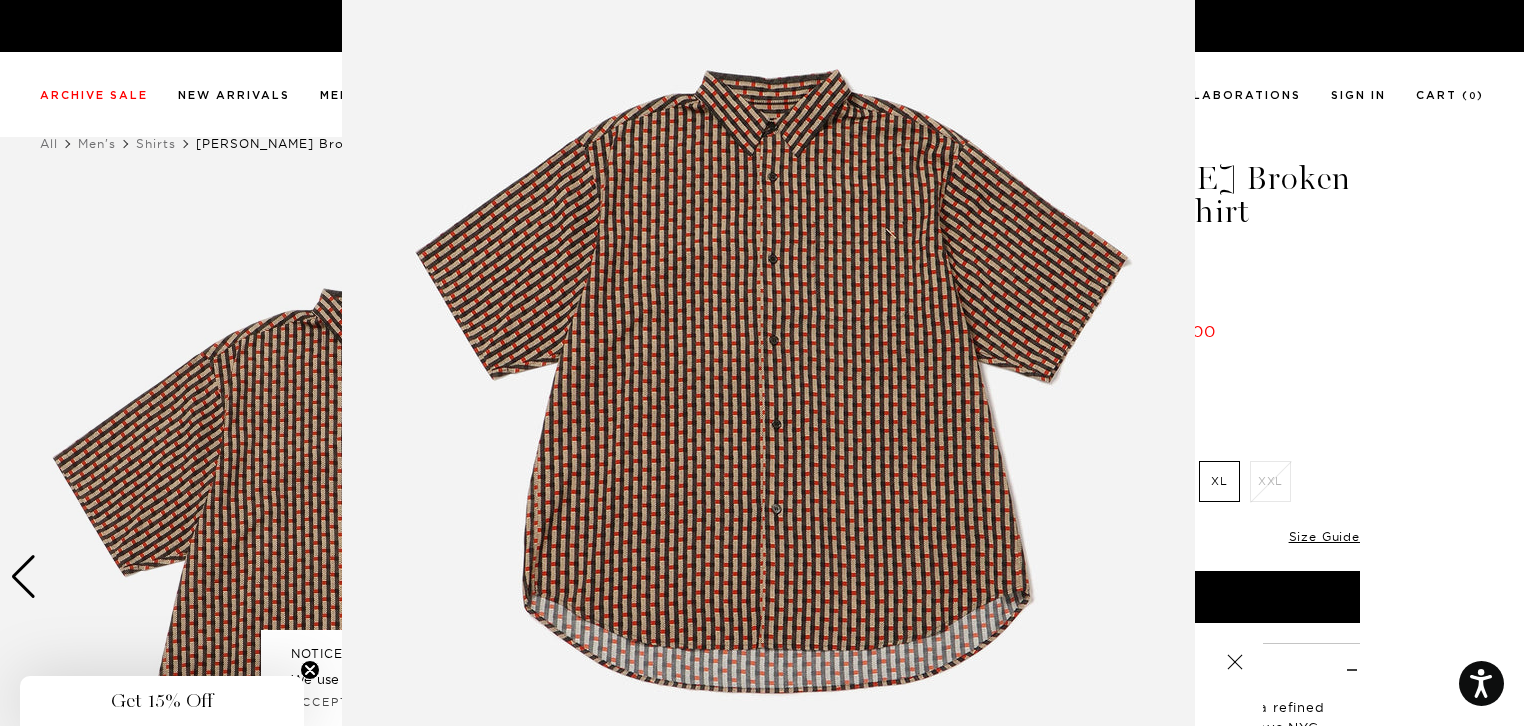 click at bounding box center [768, 381] 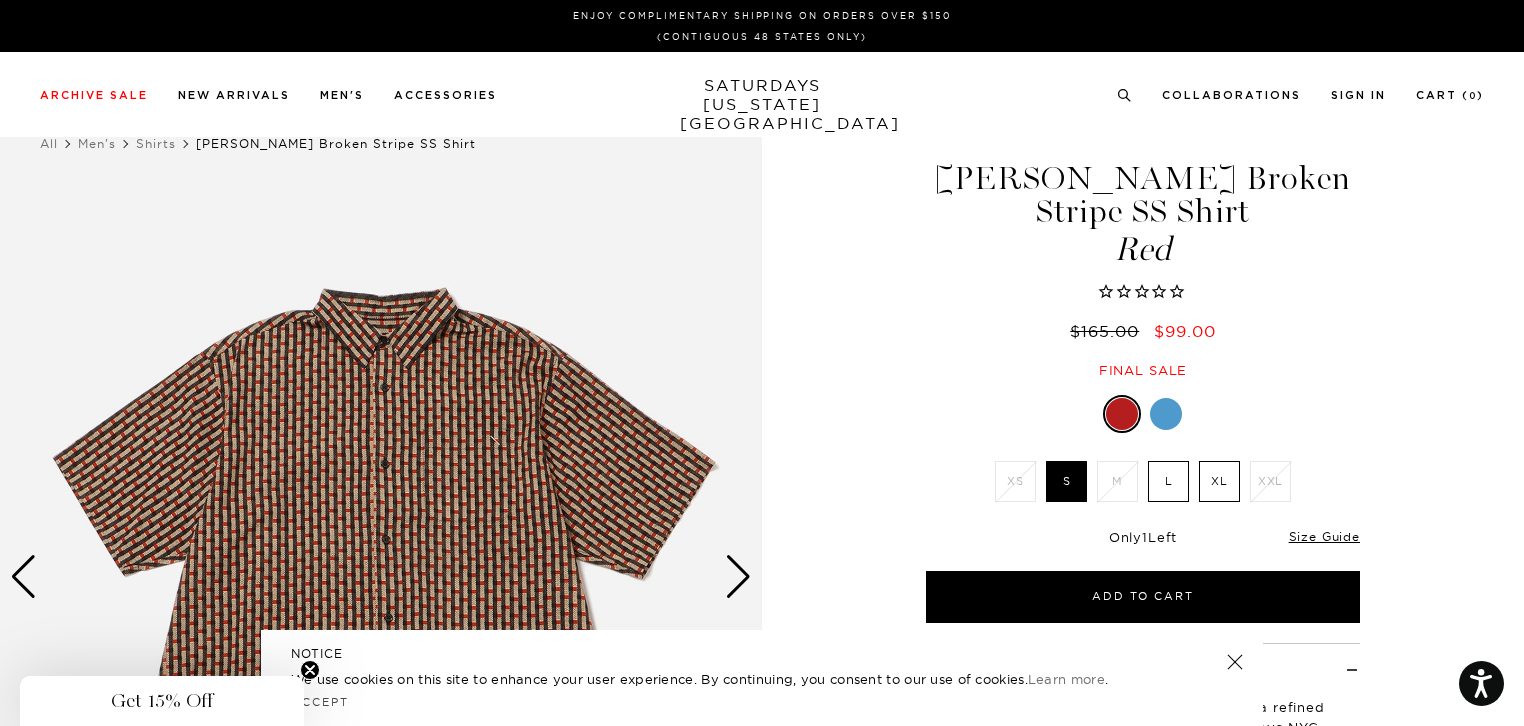 scroll, scrollTop: 0, scrollLeft: 0, axis: both 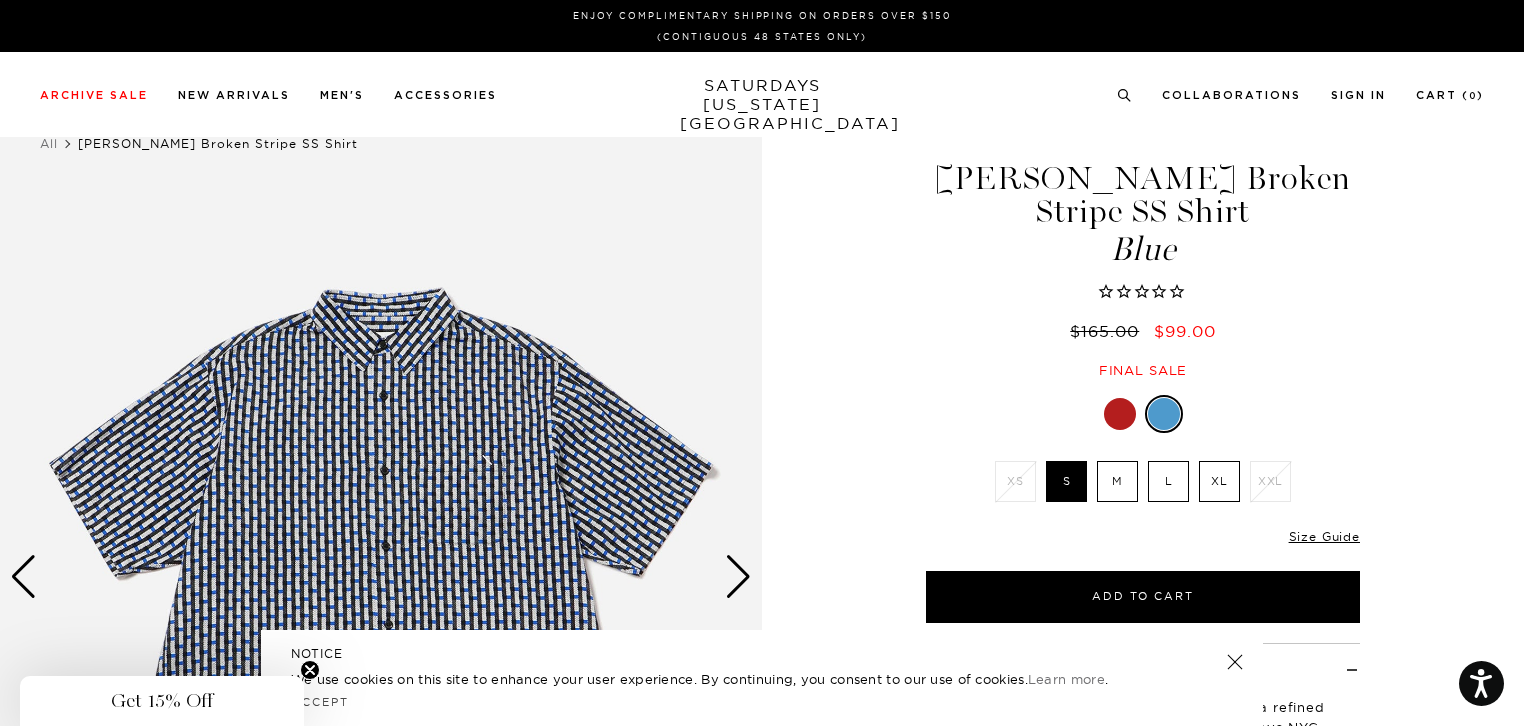 click at bounding box center (23, 577) 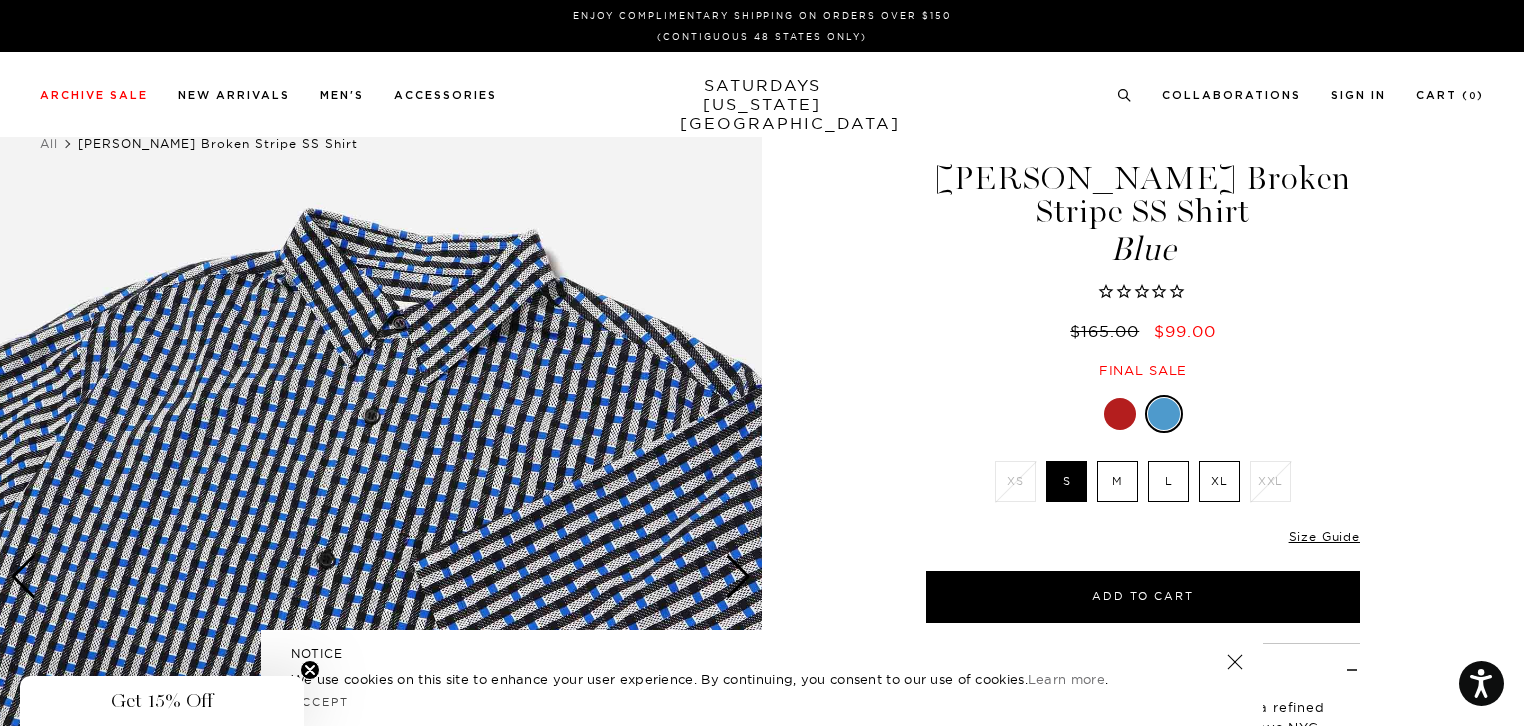 click at bounding box center (23, 577) 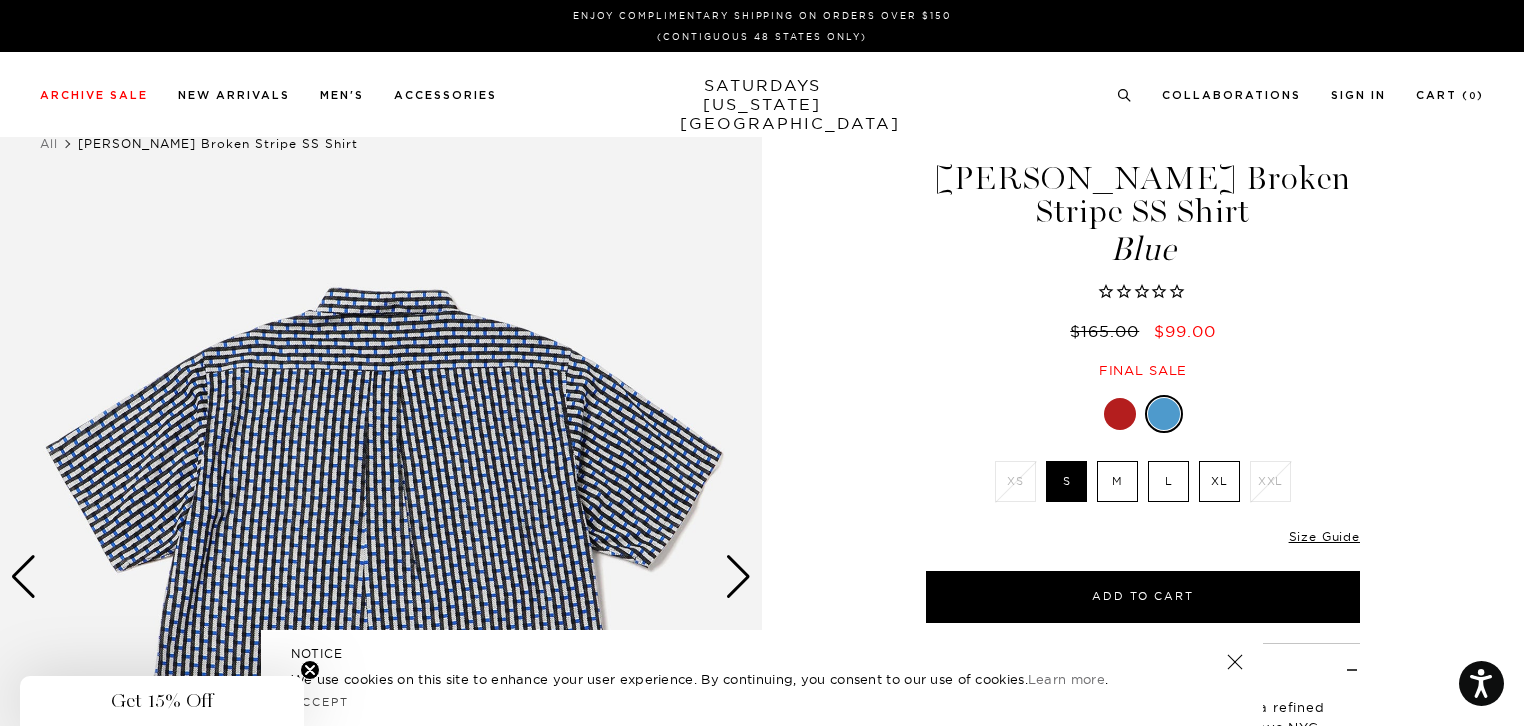 click at bounding box center (23, 577) 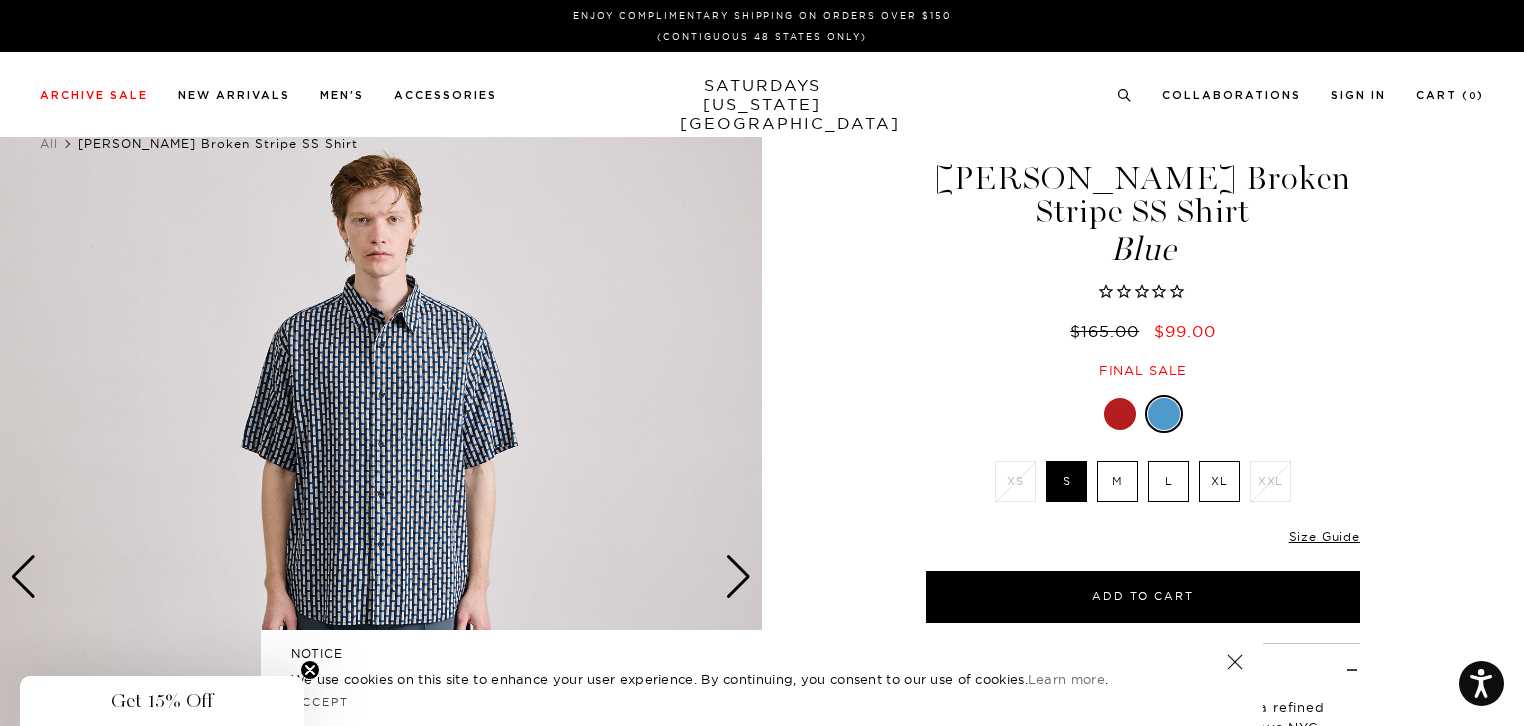 click at bounding box center [23, 577] 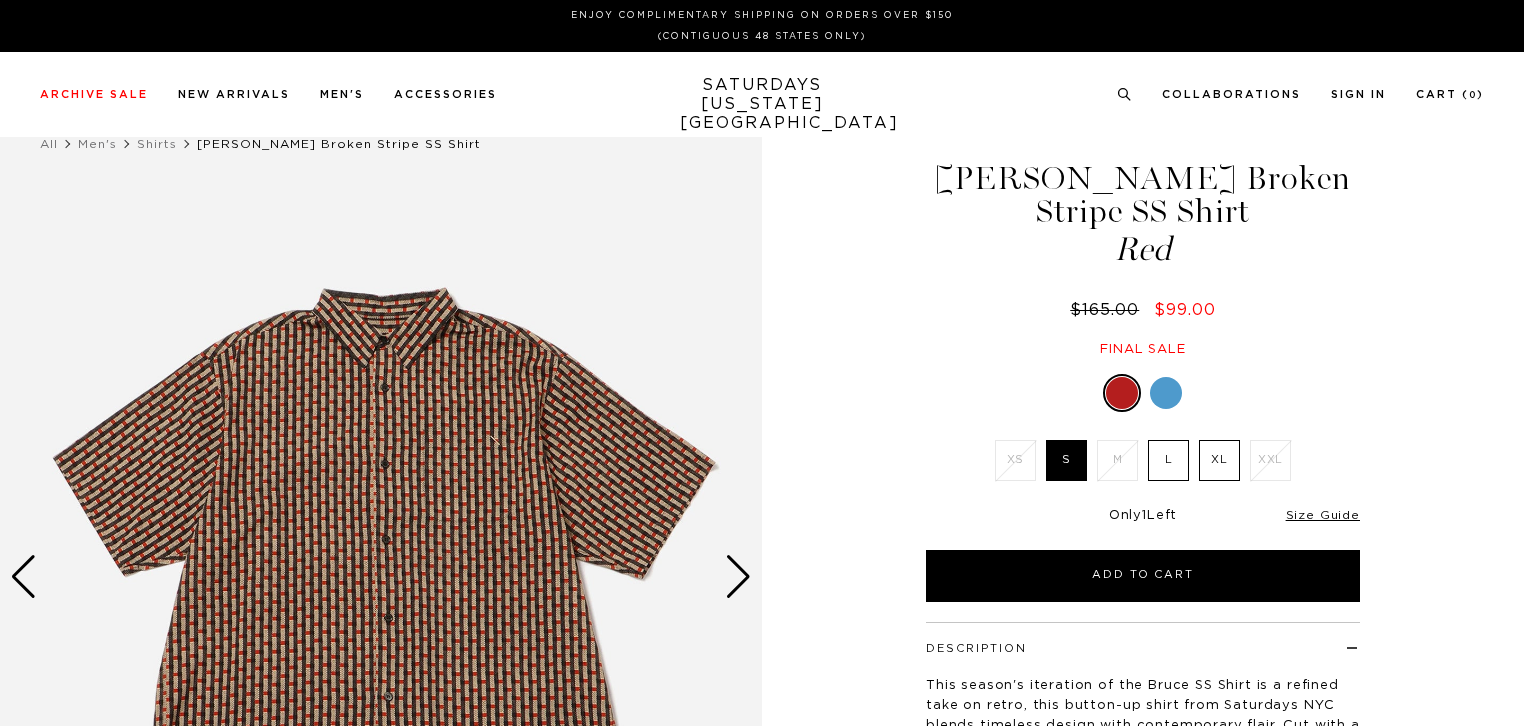 scroll, scrollTop: 0, scrollLeft: 0, axis: both 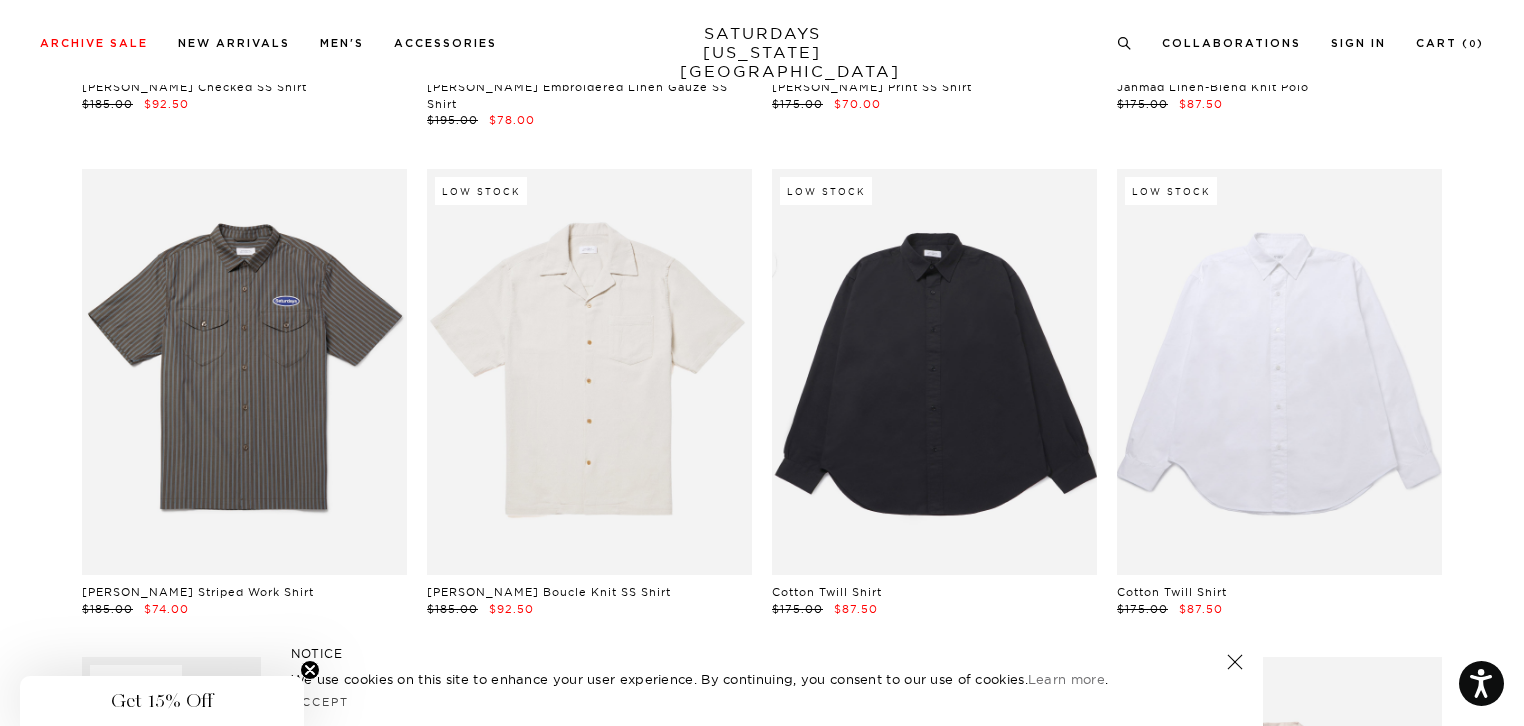 click at bounding box center (1235, 662) 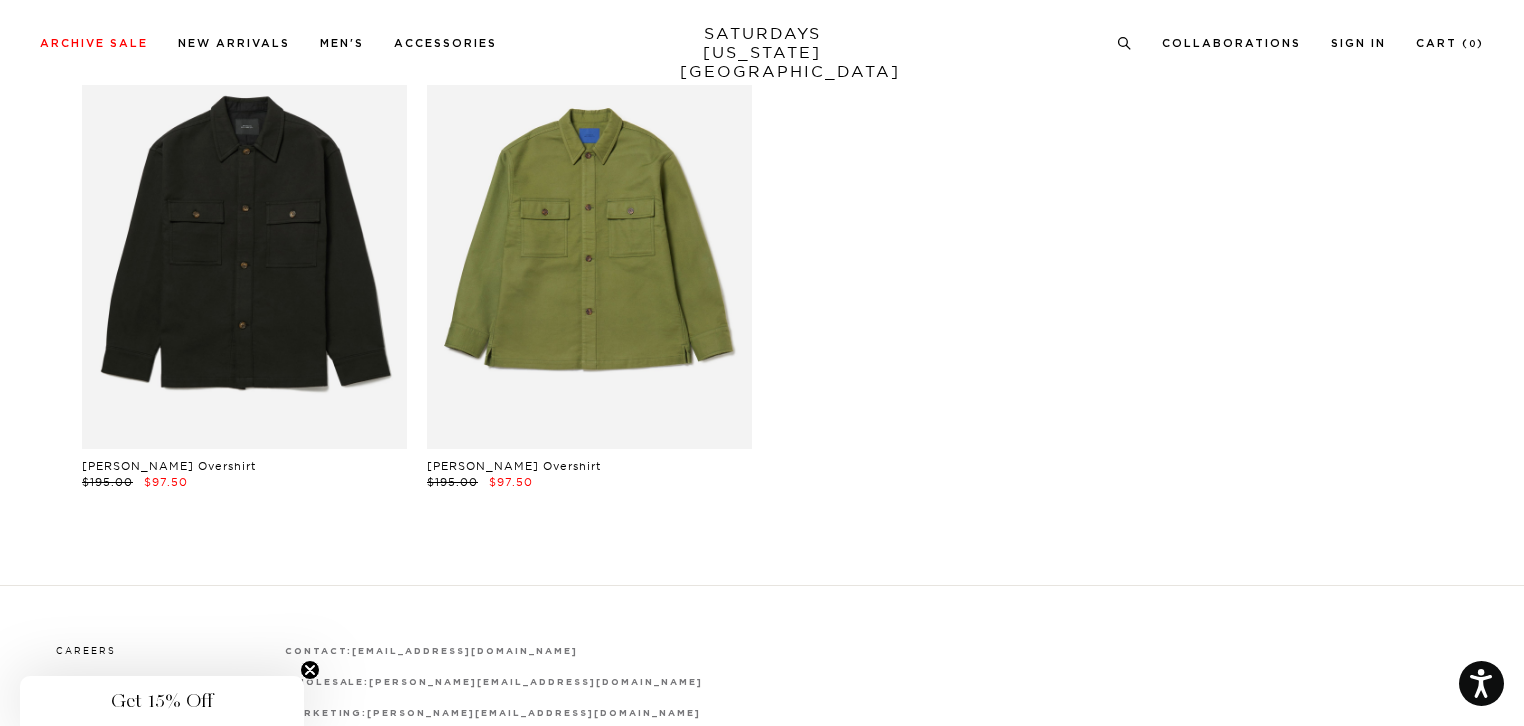 scroll, scrollTop: 11537, scrollLeft: 0, axis: vertical 